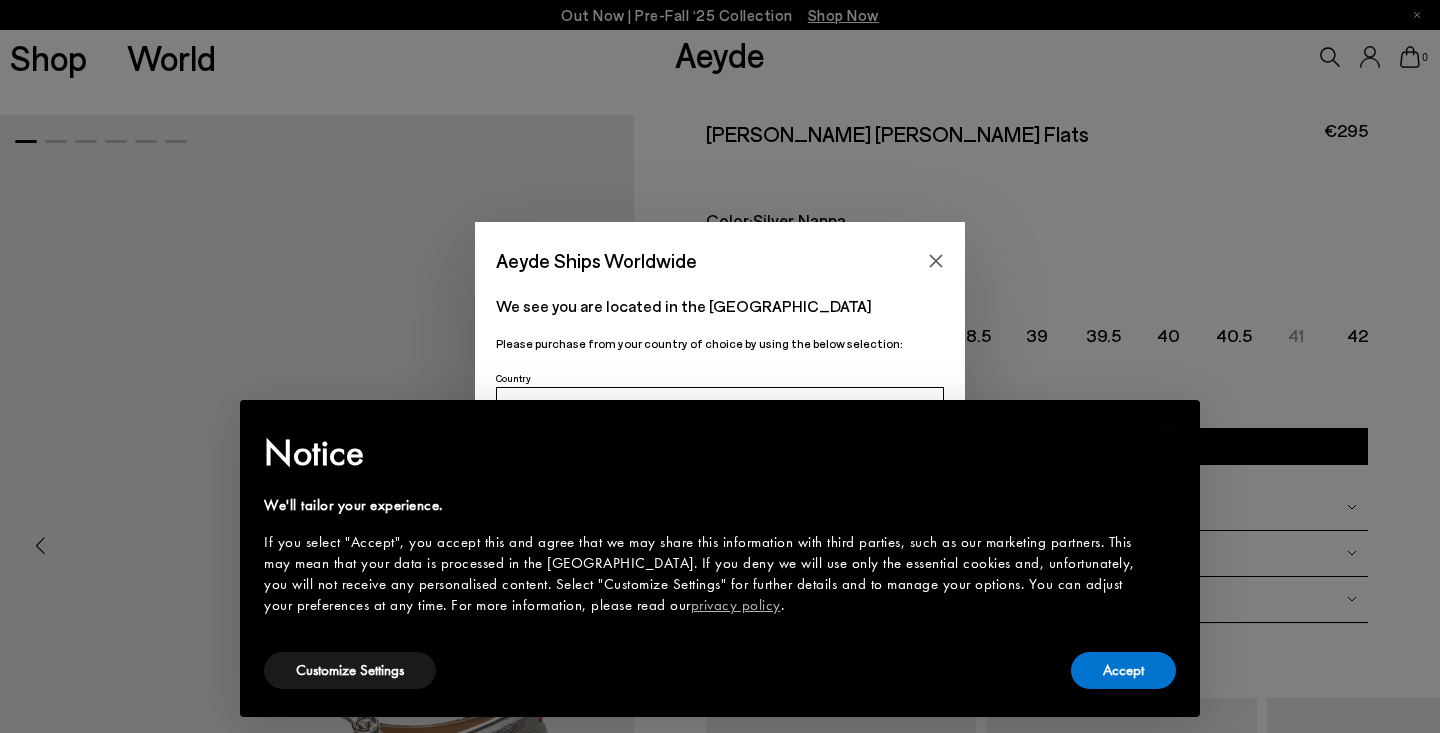 scroll, scrollTop: 0, scrollLeft: 0, axis: both 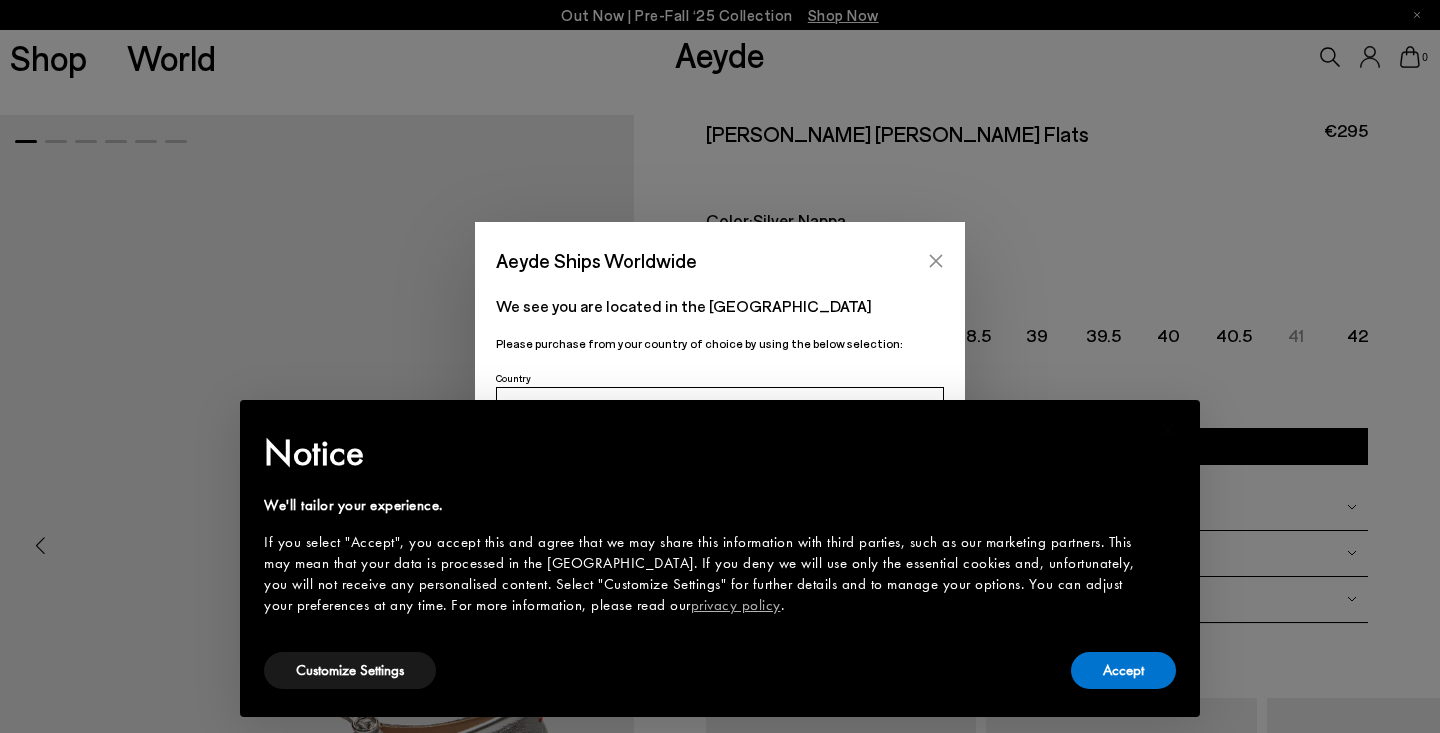 click 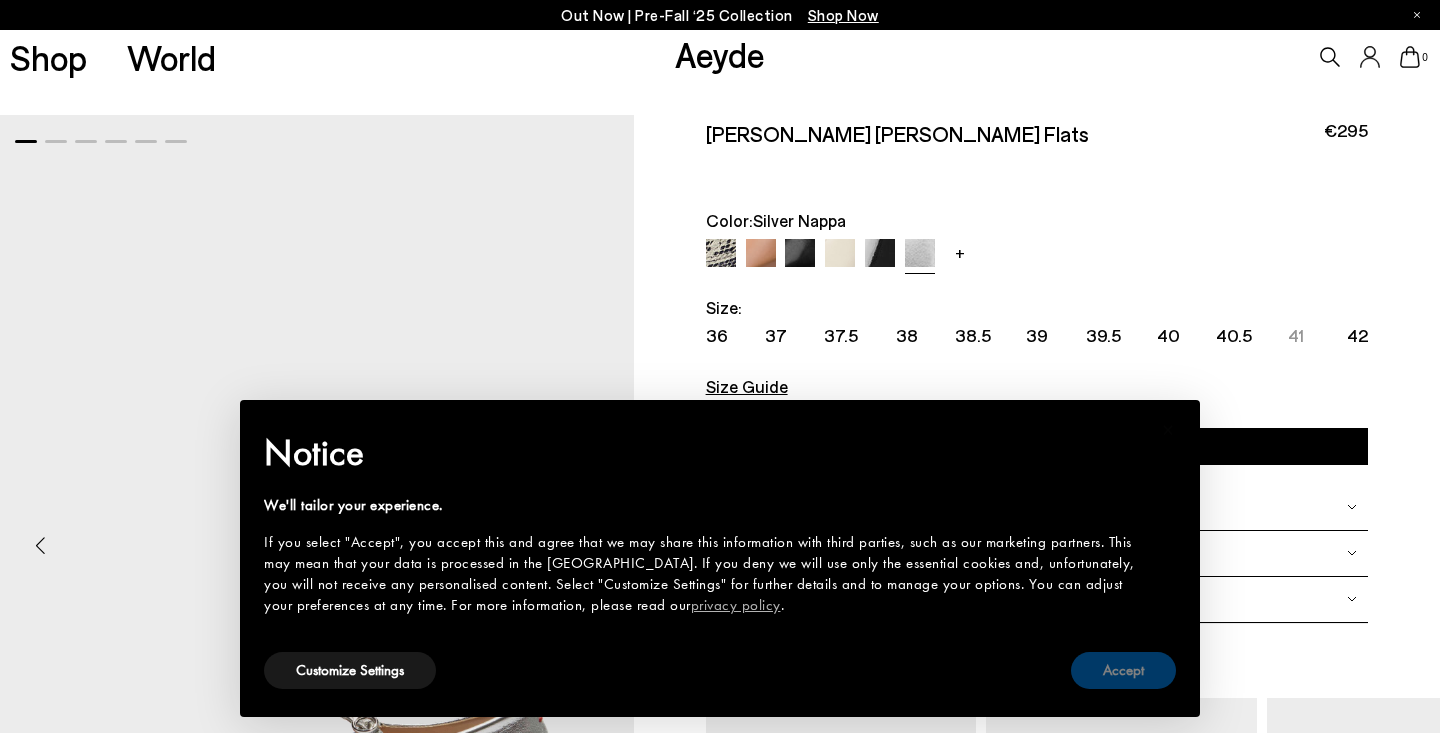 click on "Accept" at bounding box center [1123, 670] 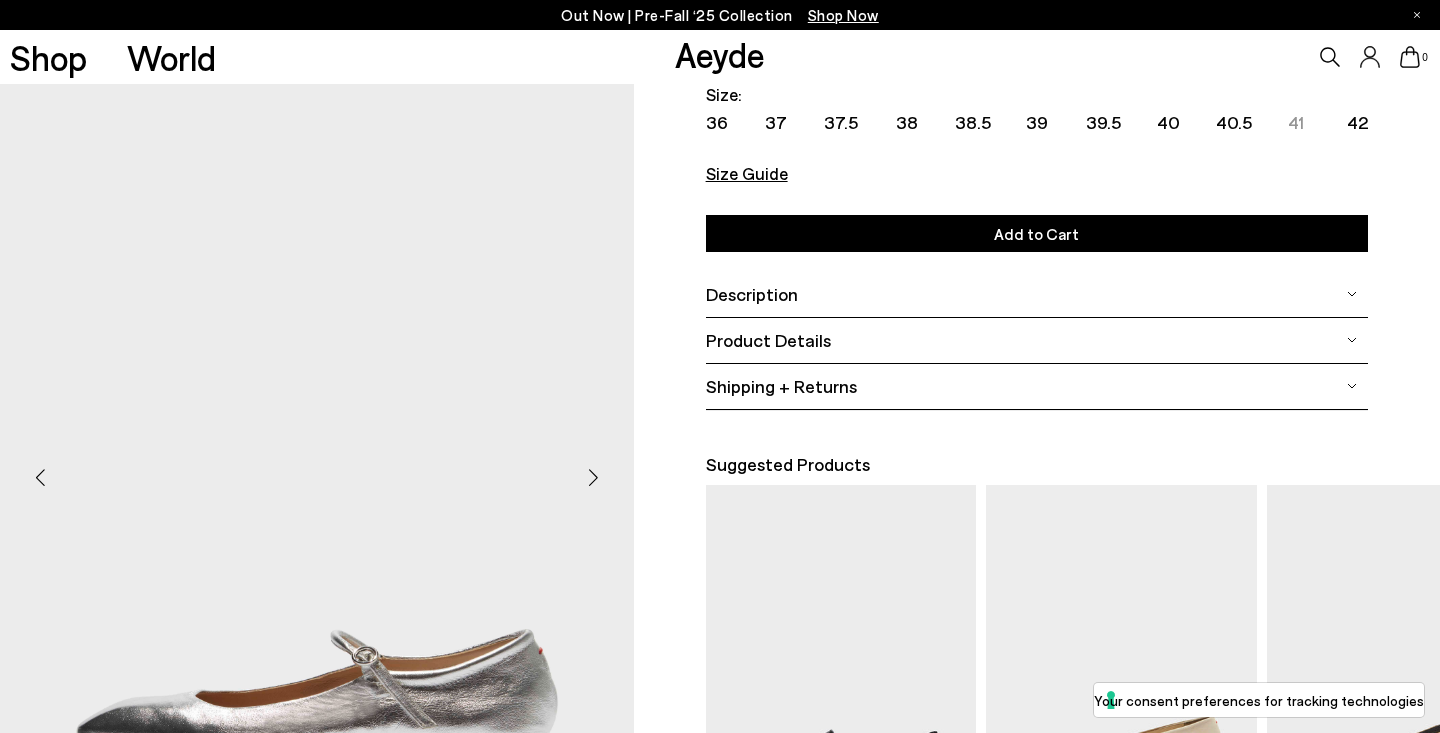 scroll, scrollTop: 0, scrollLeft: 0, axis: both 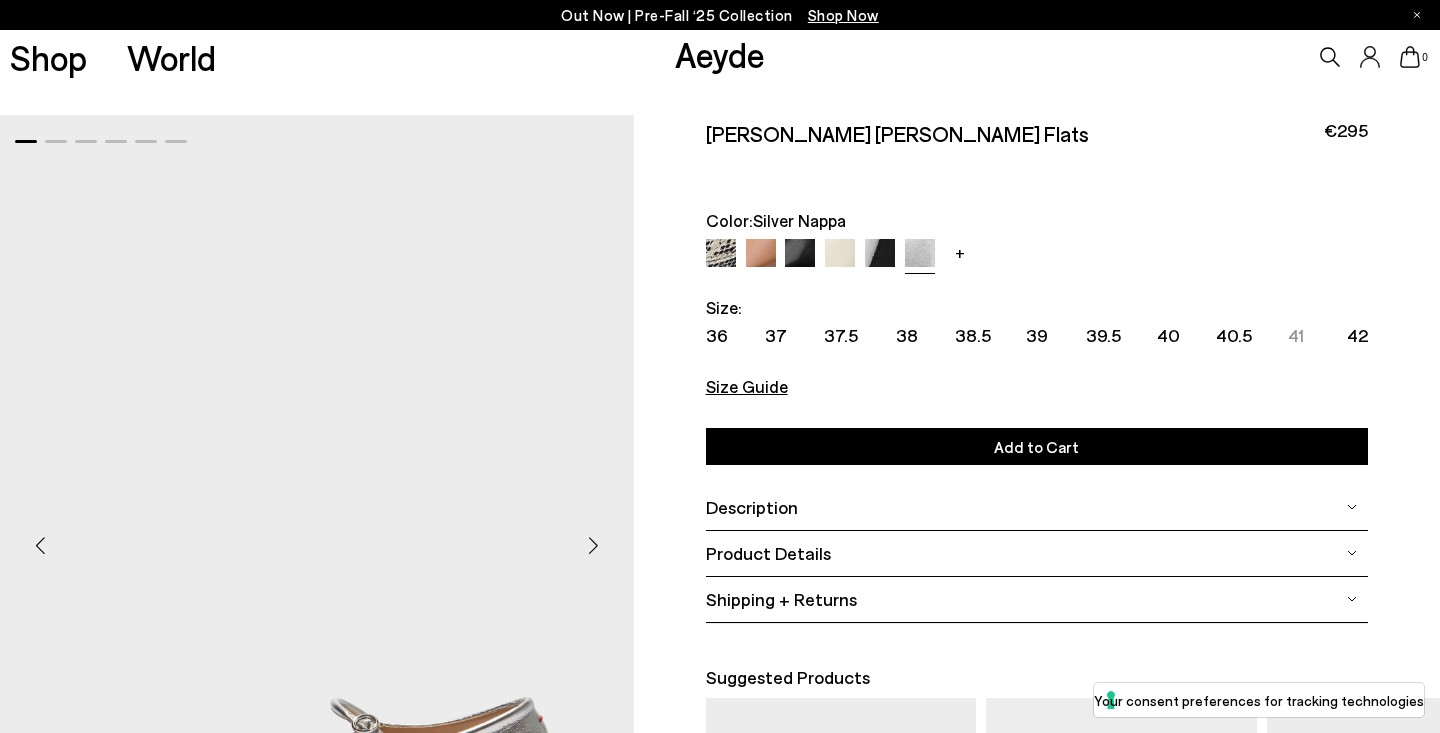 click on "Size Guide" at bounding box center (747, 386) 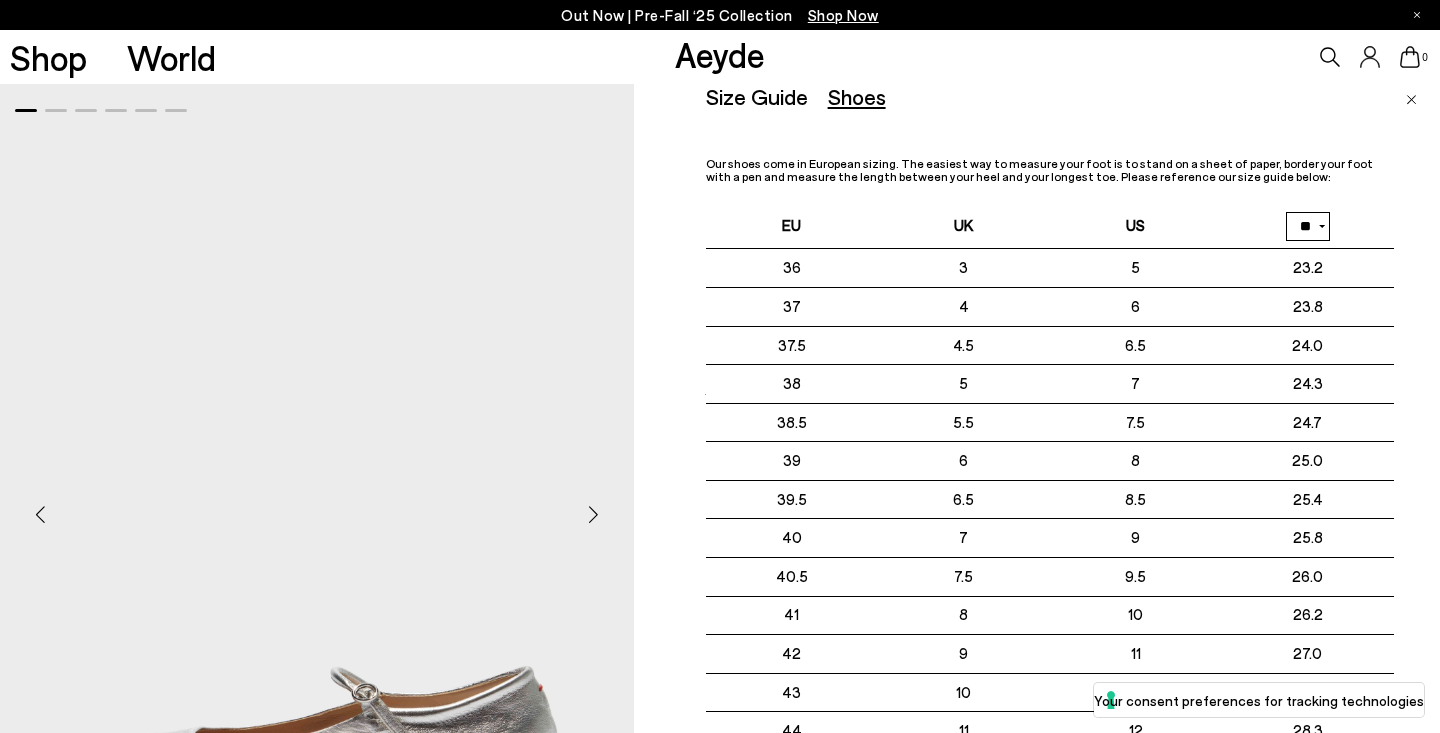 click on "Size Guide
Shoes
Belt" at bounding box center [1050, 96] 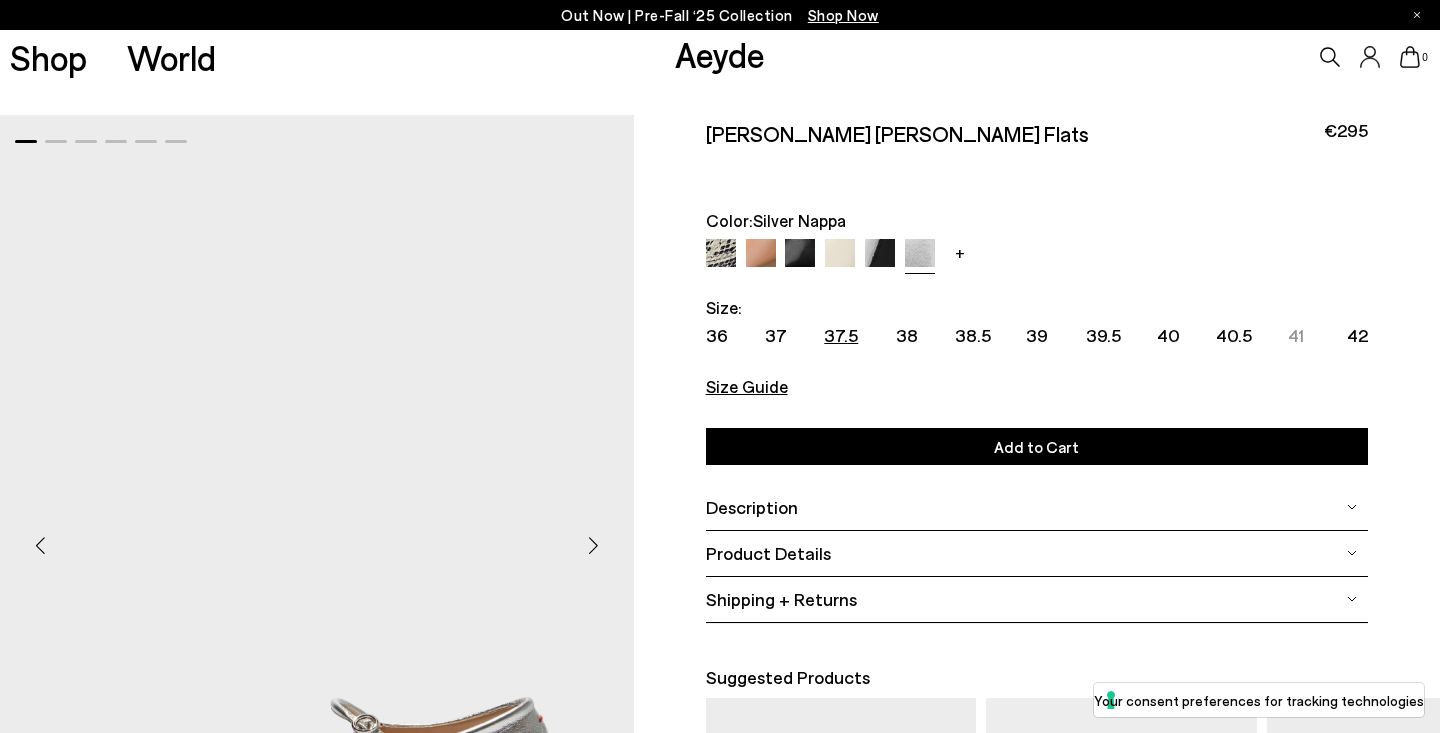 click on "37.5" at bounding box center [841, 335] 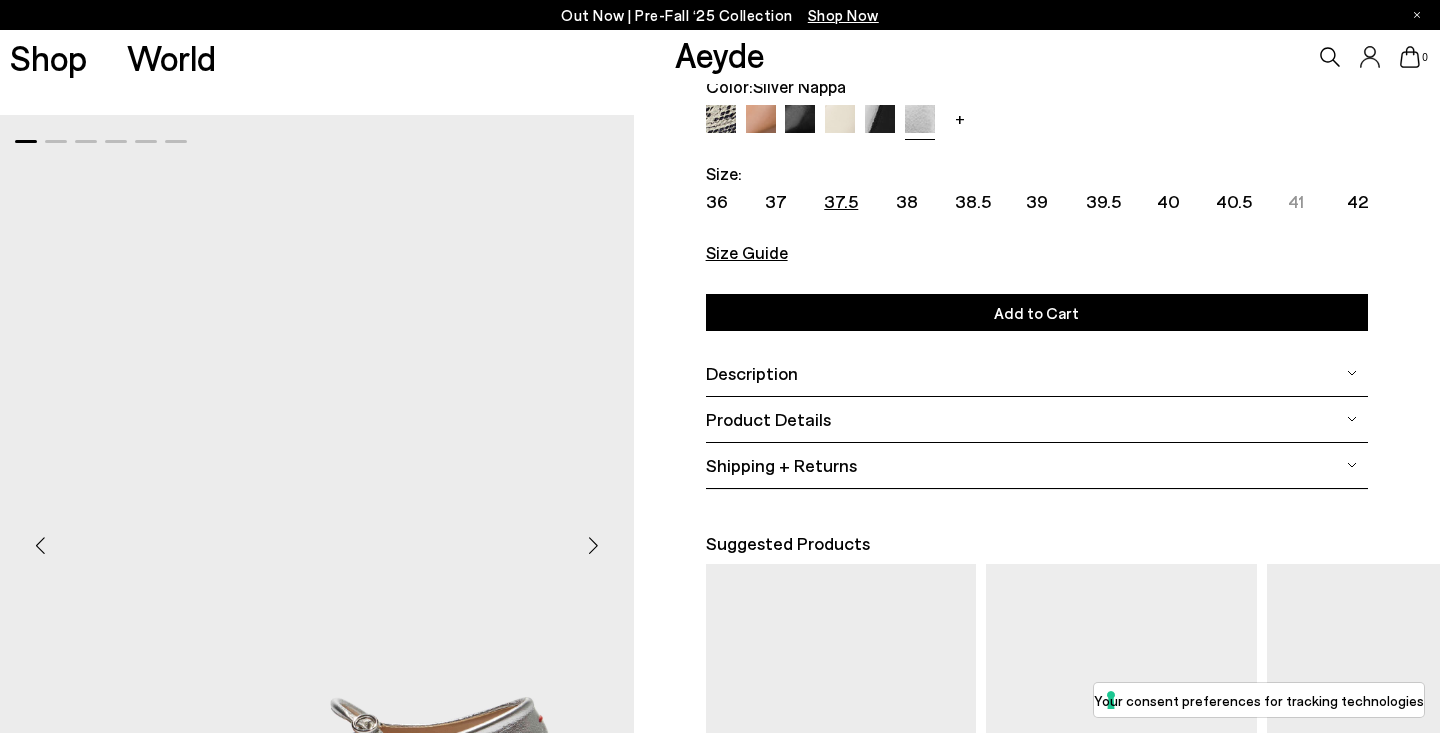 scroll, scrollTop: 0, scrollLeft: 0, axis: both 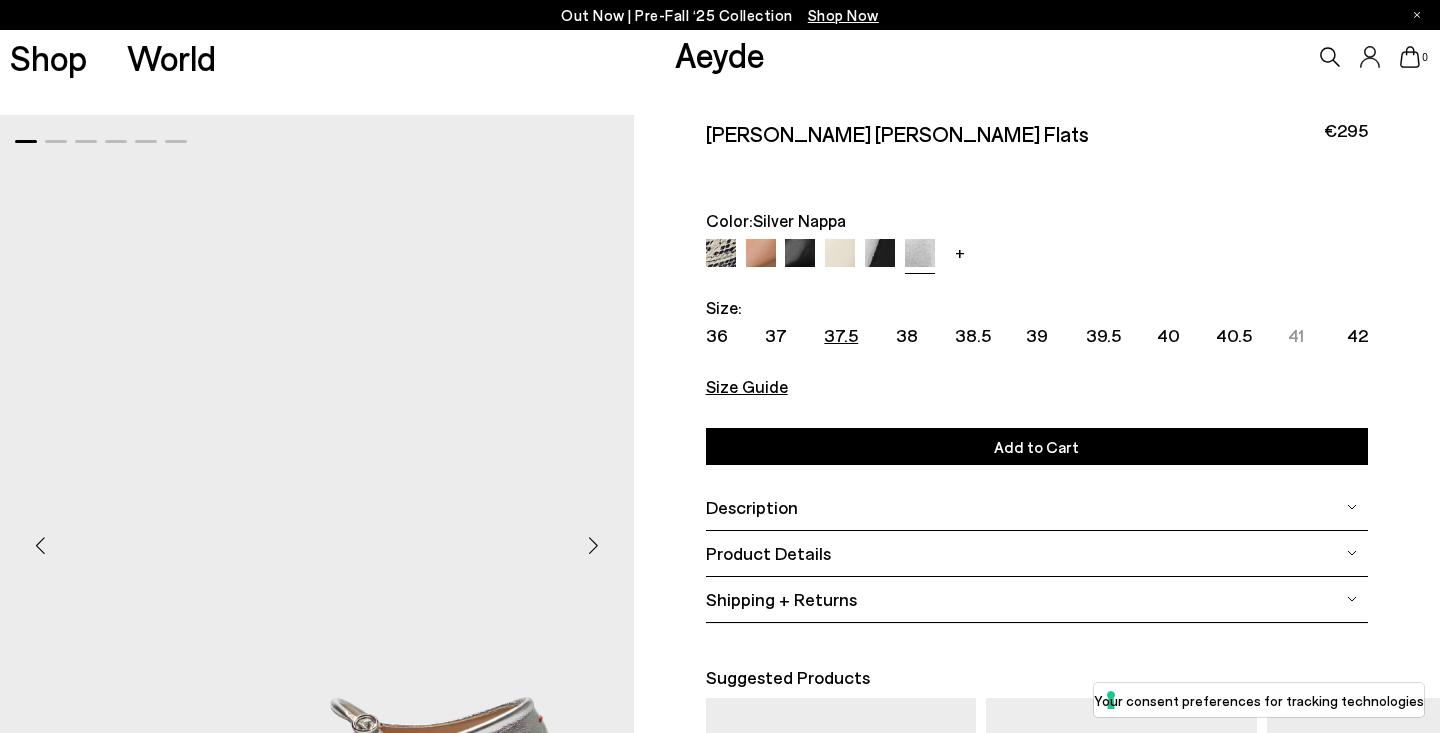 click on "Add to Cart
Select a Size" at bounding box center [1037, 446] 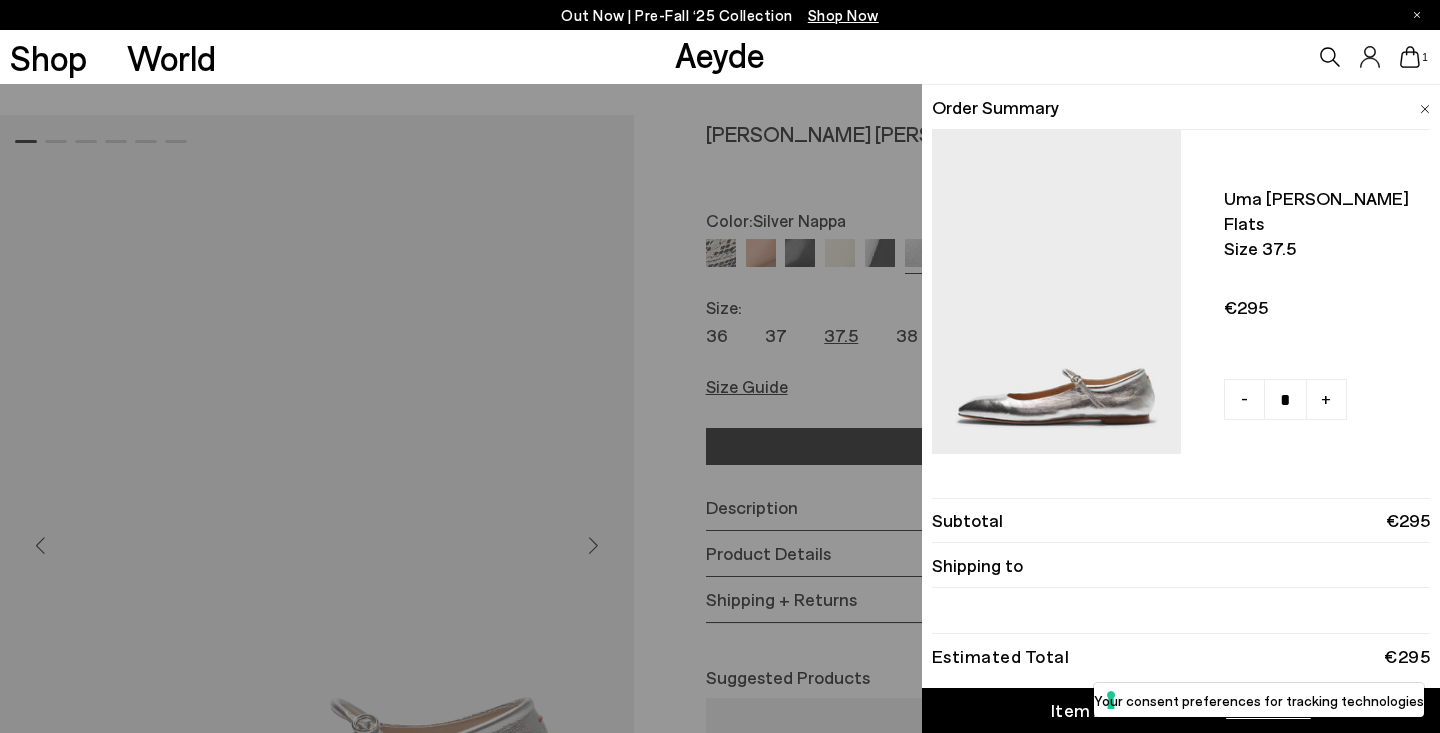 click on "1" at bounding box center [1200, 57] 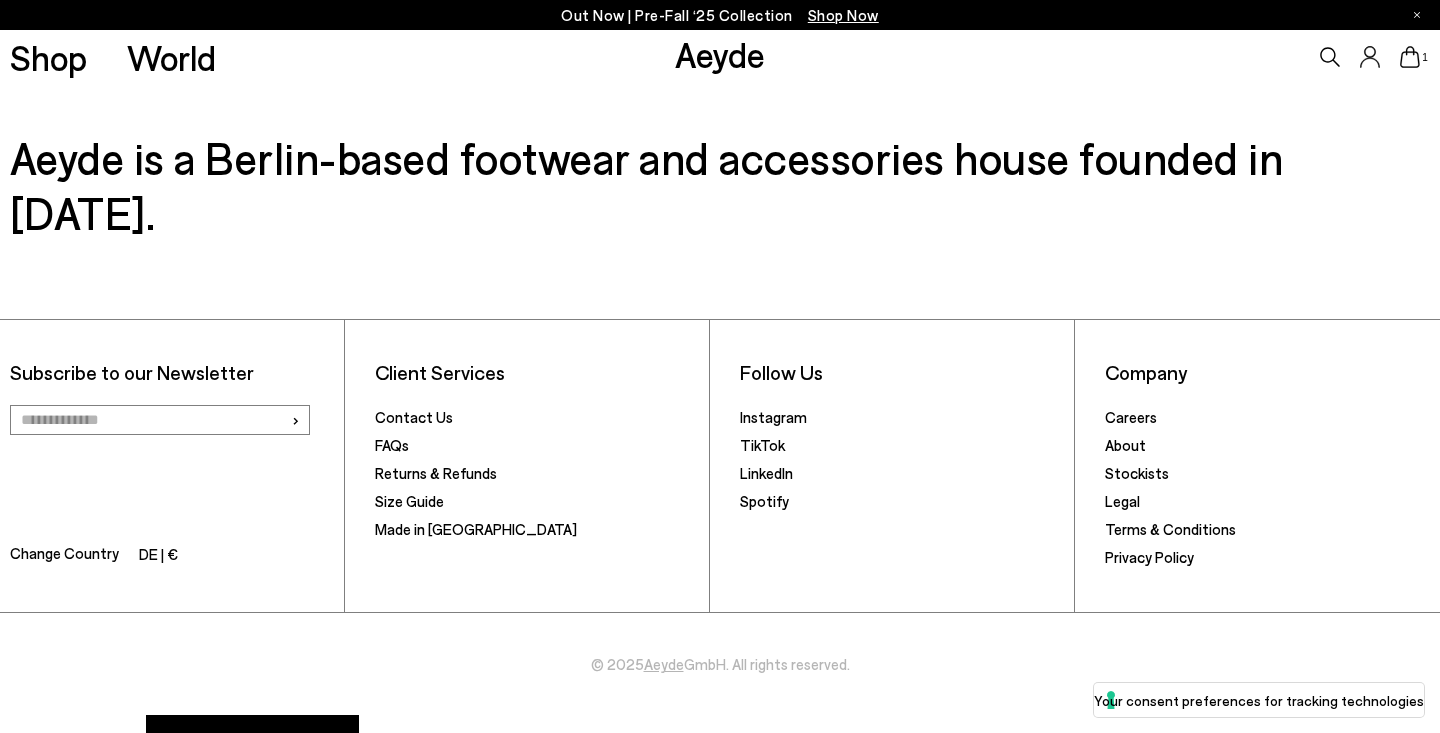 scroll, scrollTop: 0, scrollLeft: 0, axis: both 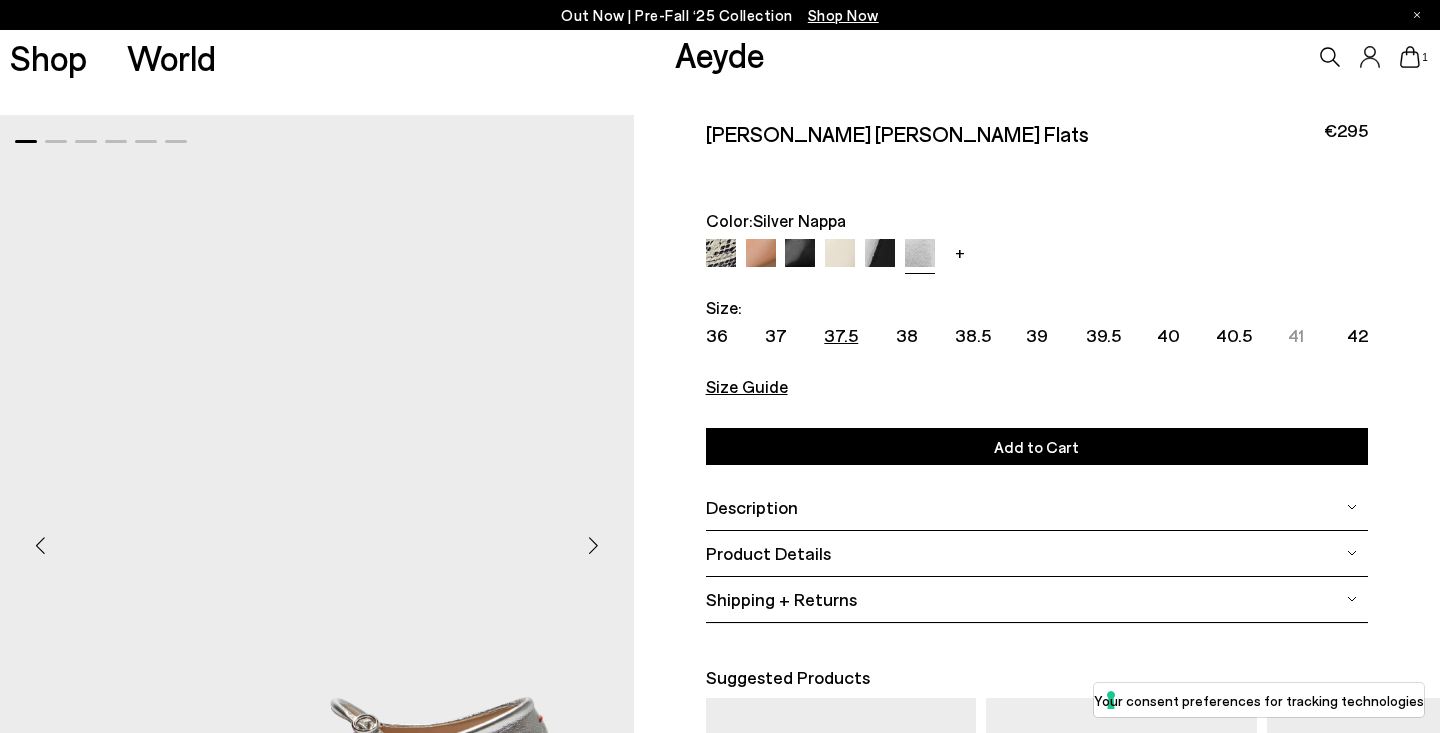 click at bounding box center (800, 254) 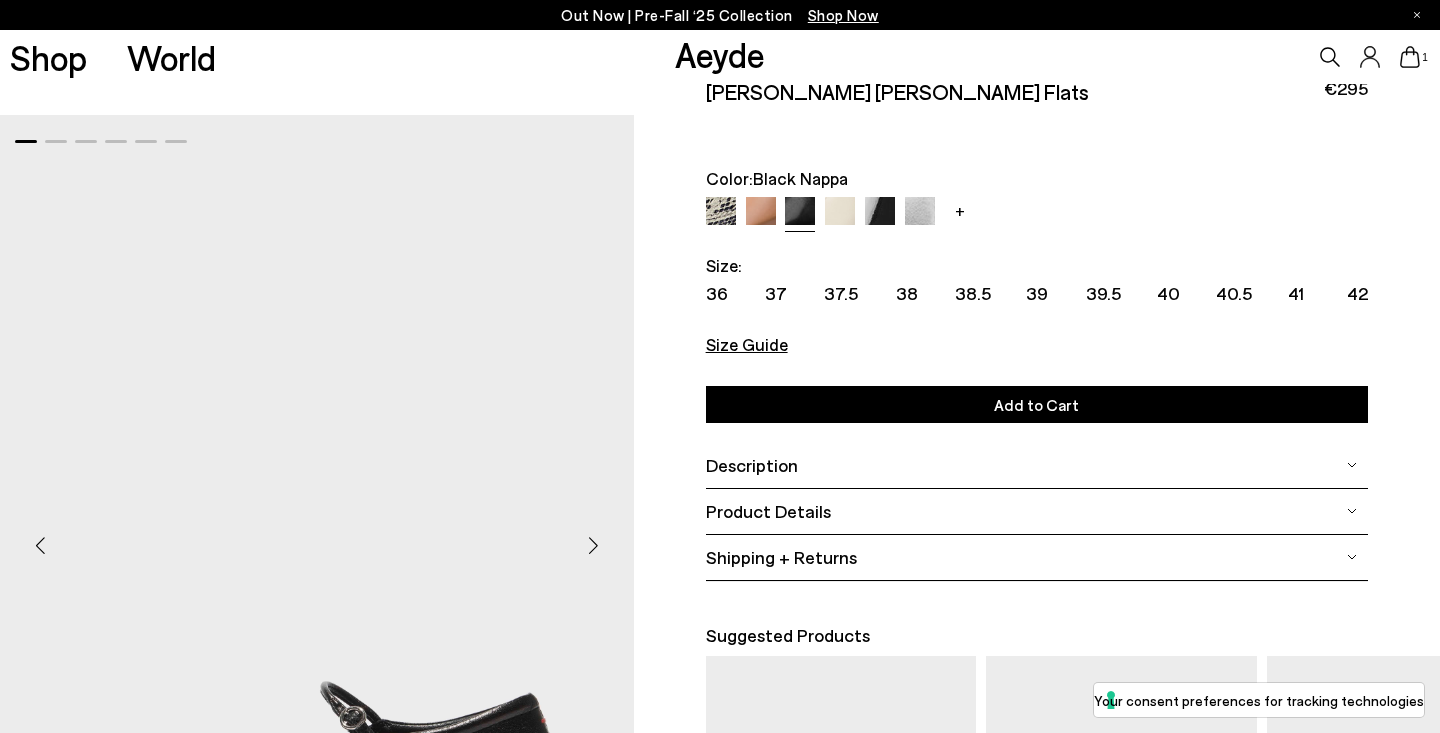 scroll, scrollTop: 0, scrollLeft: 0, axis: both 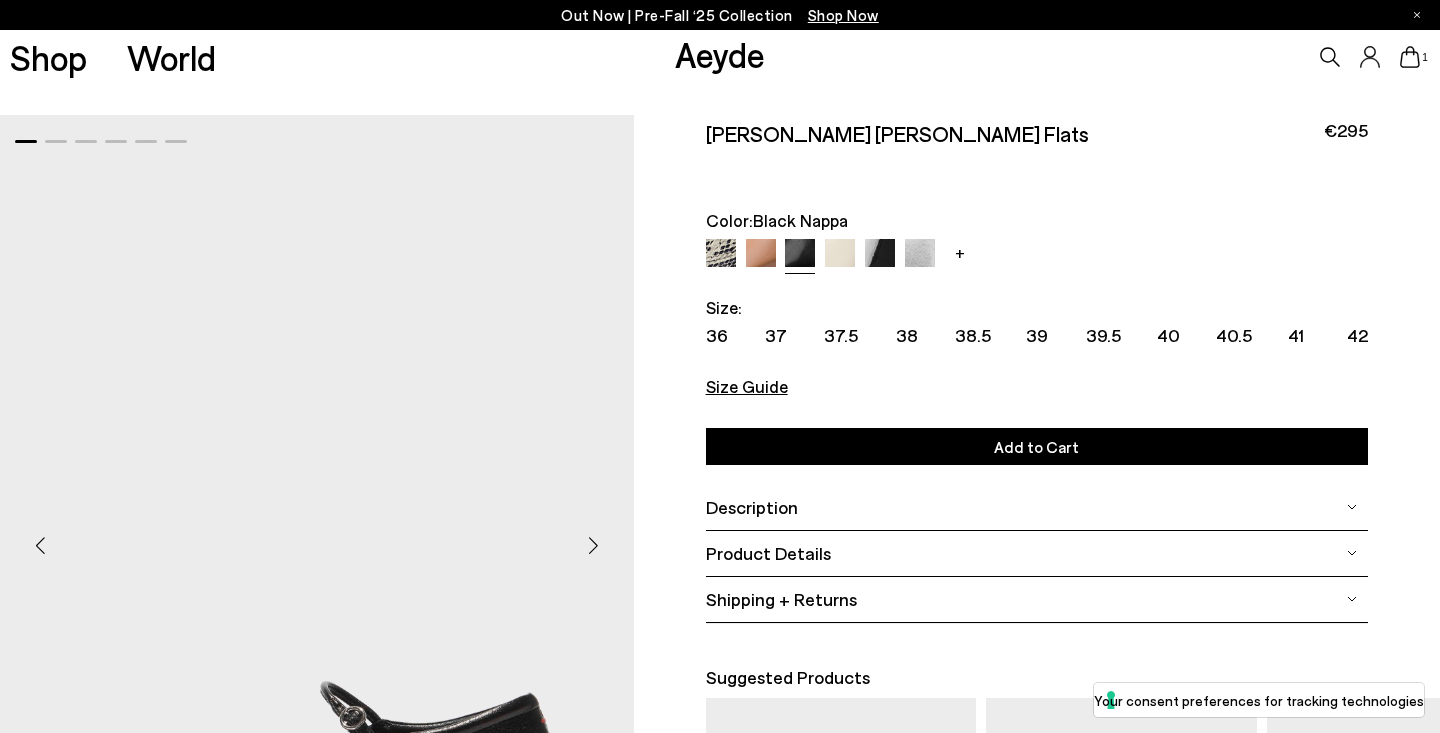 click on "+" at bounding box center [1037, 255] 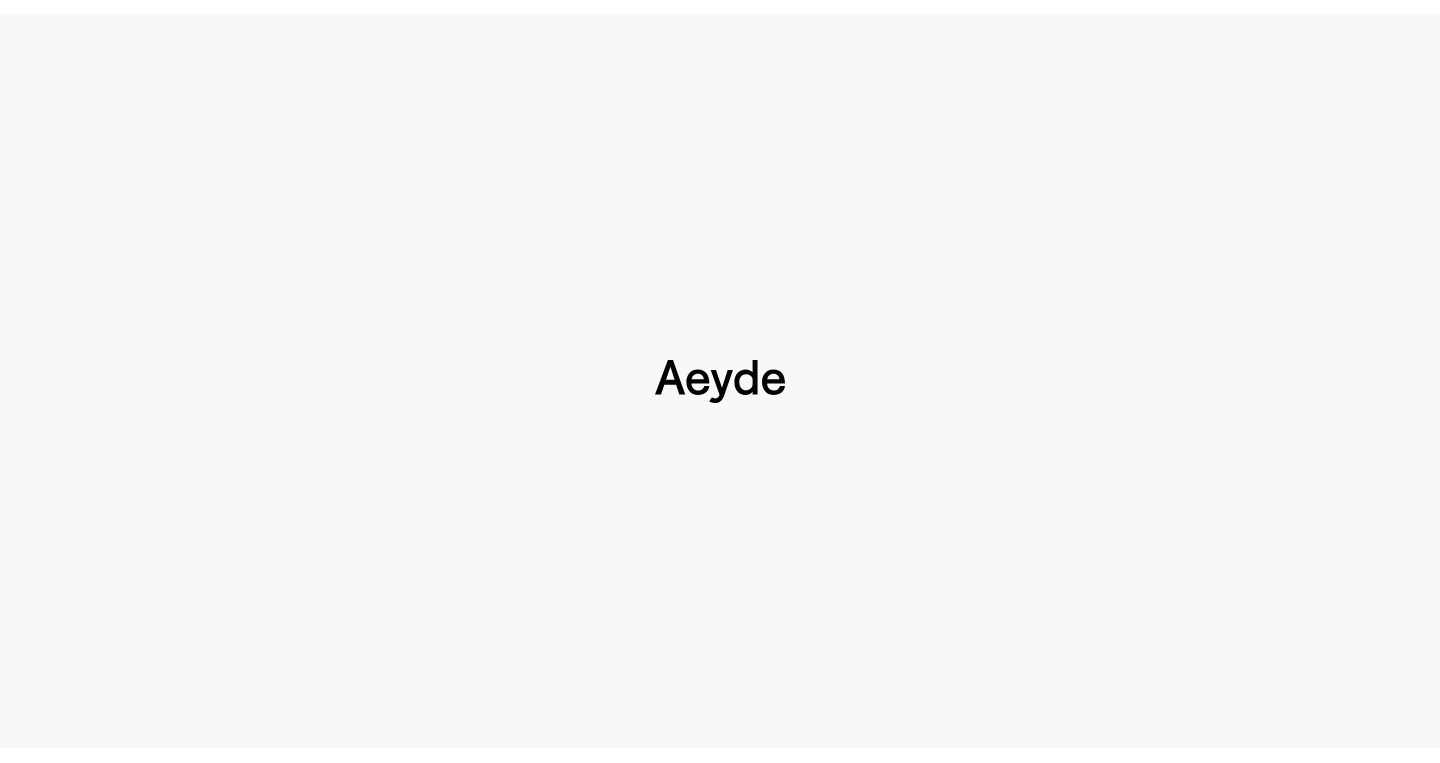 scroll, scrollTop: 0, scrollLeft: 0, axis: both 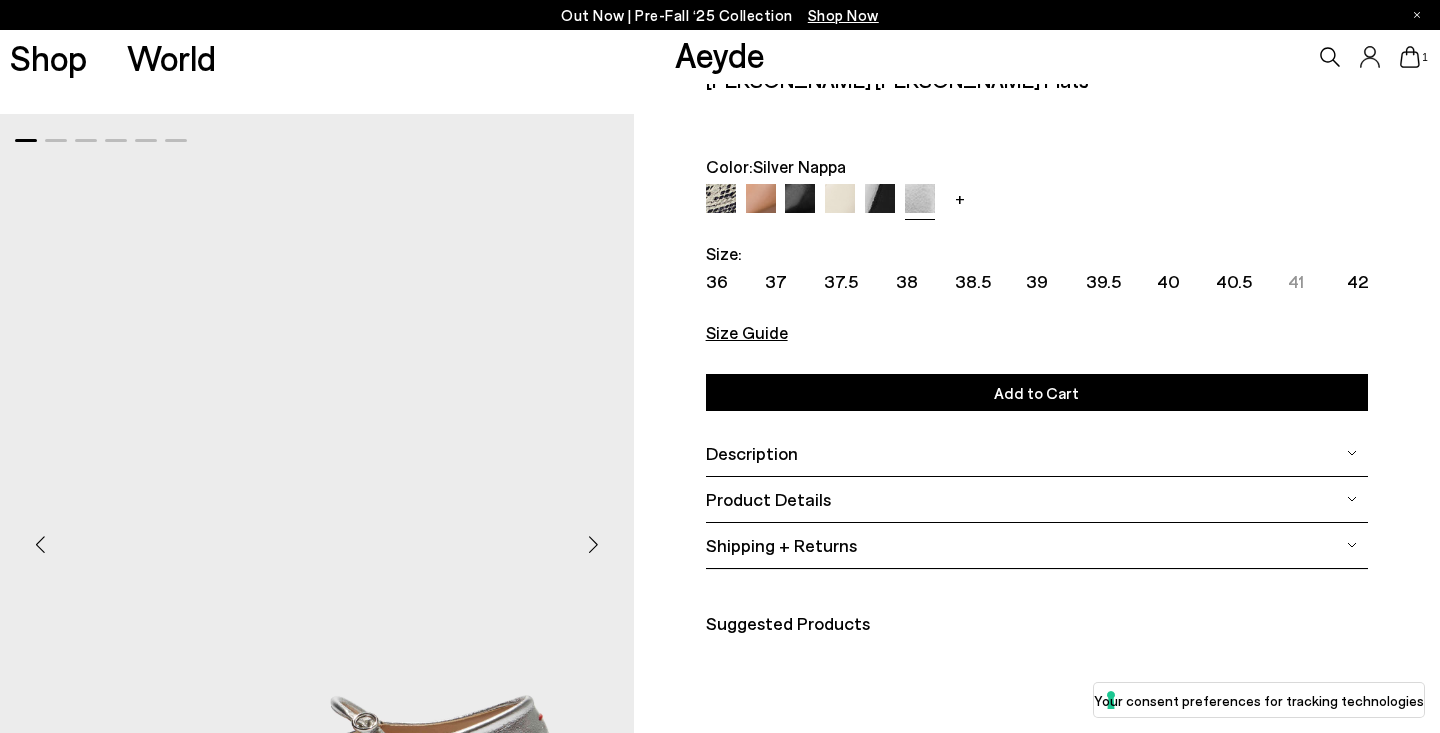 type 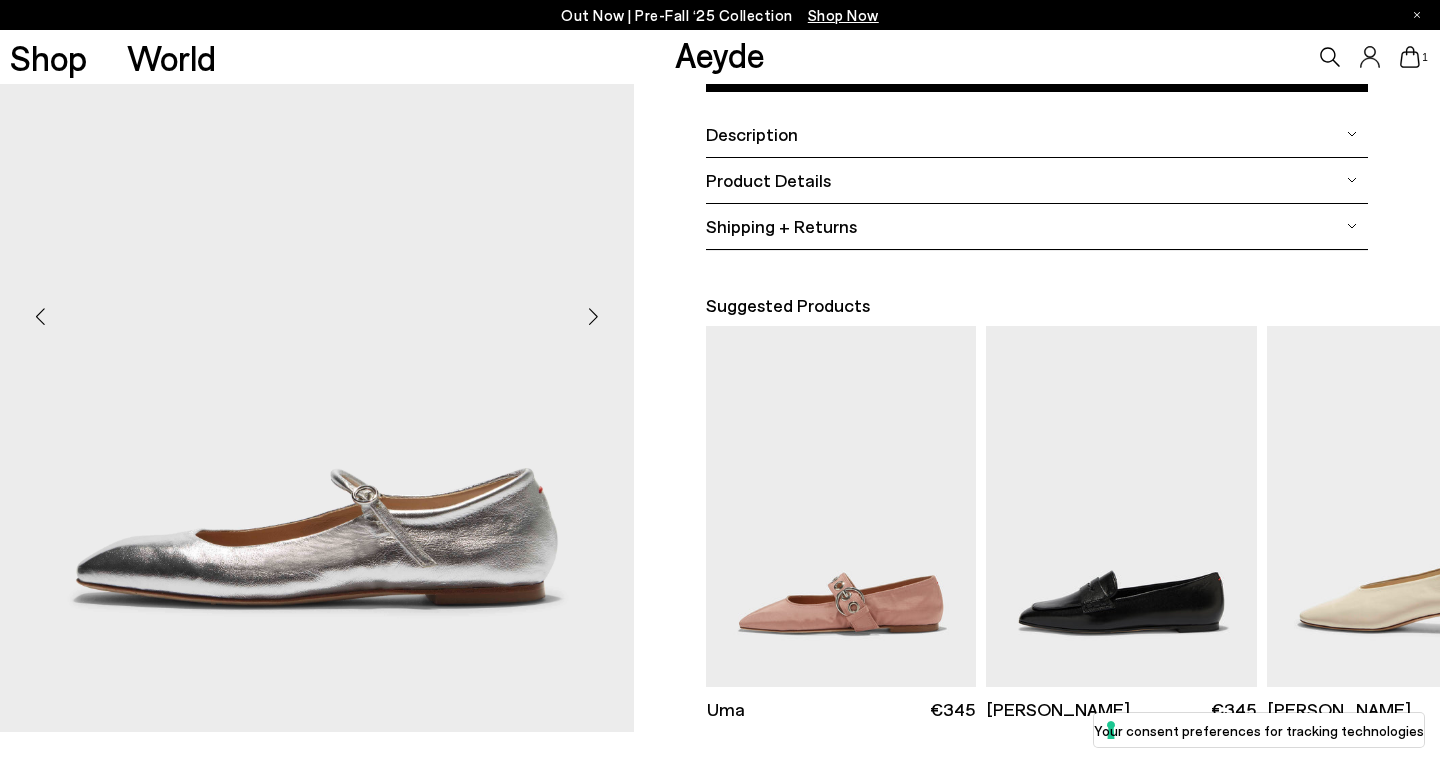 scroll, scrollTop: 392, scrollLeft: 0, axis: vertical 